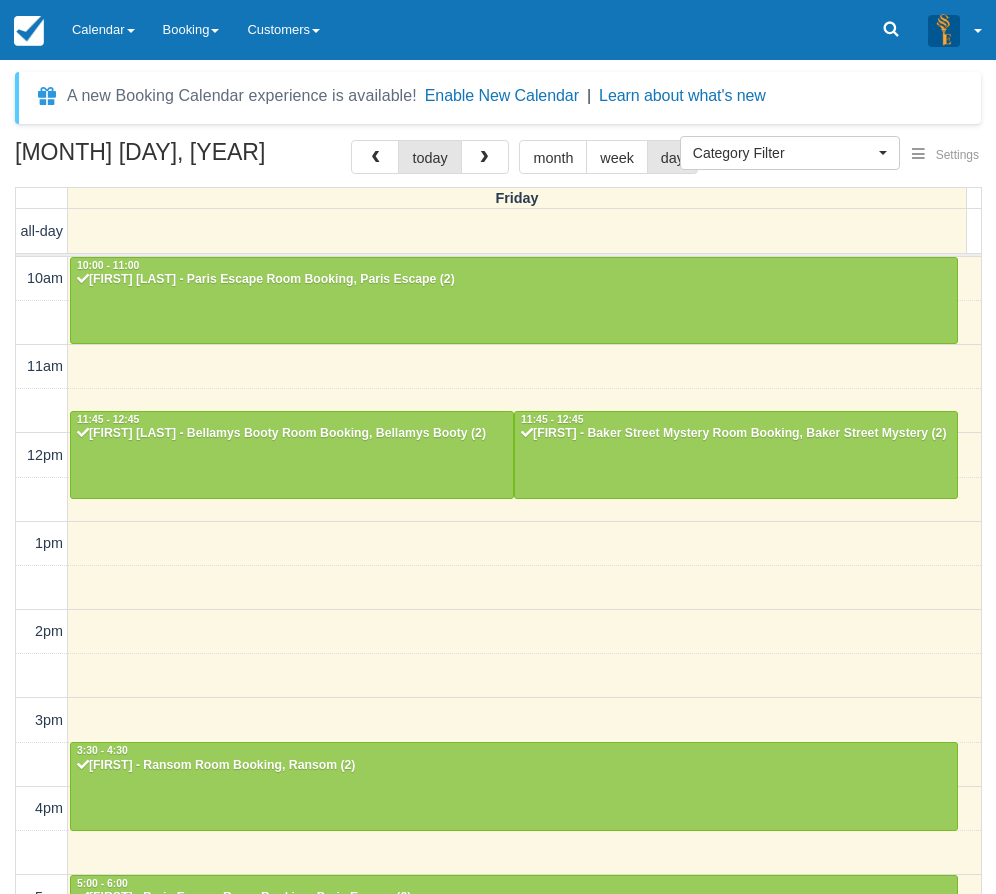 select 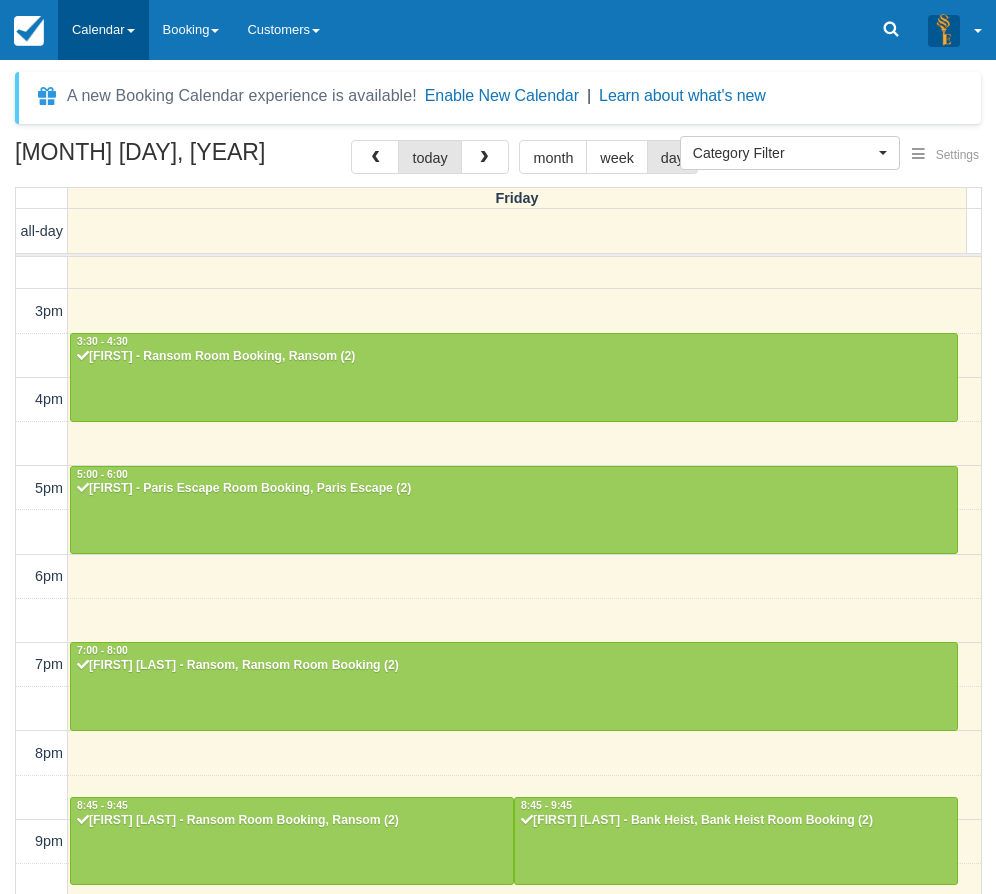 click on "Calendar" at bounding box center [103, 30] 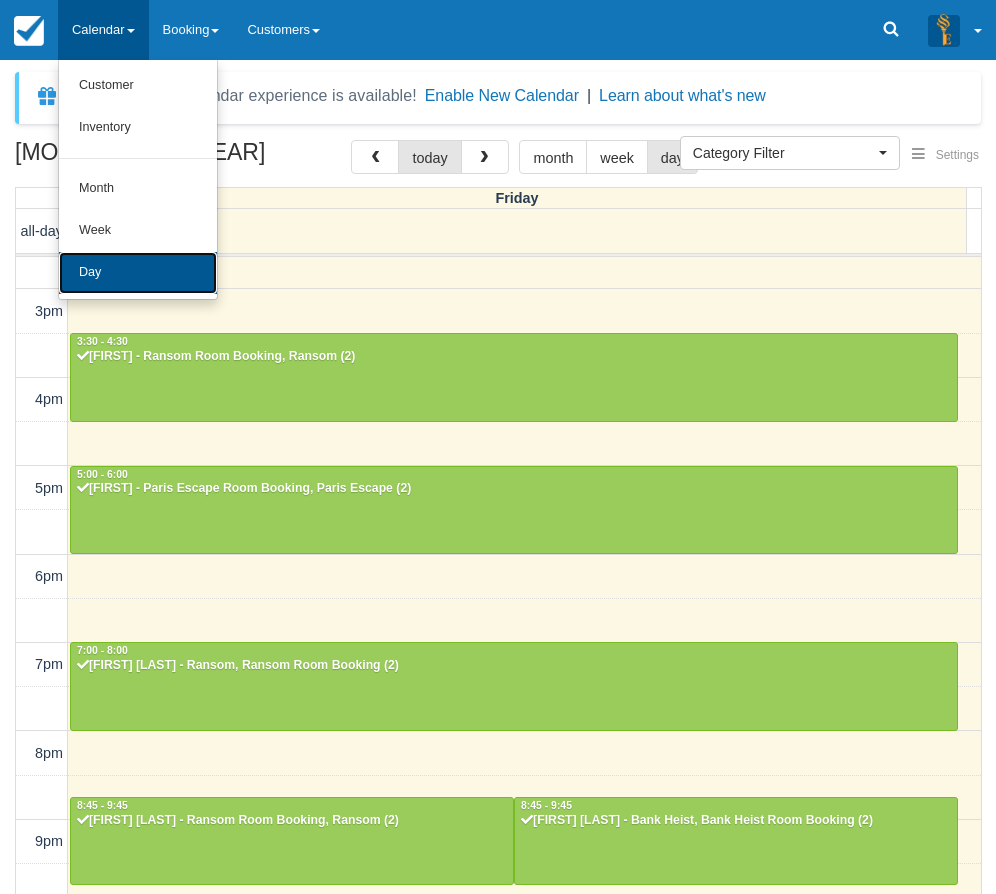 click on "Day" at bounding box center [138, 273] 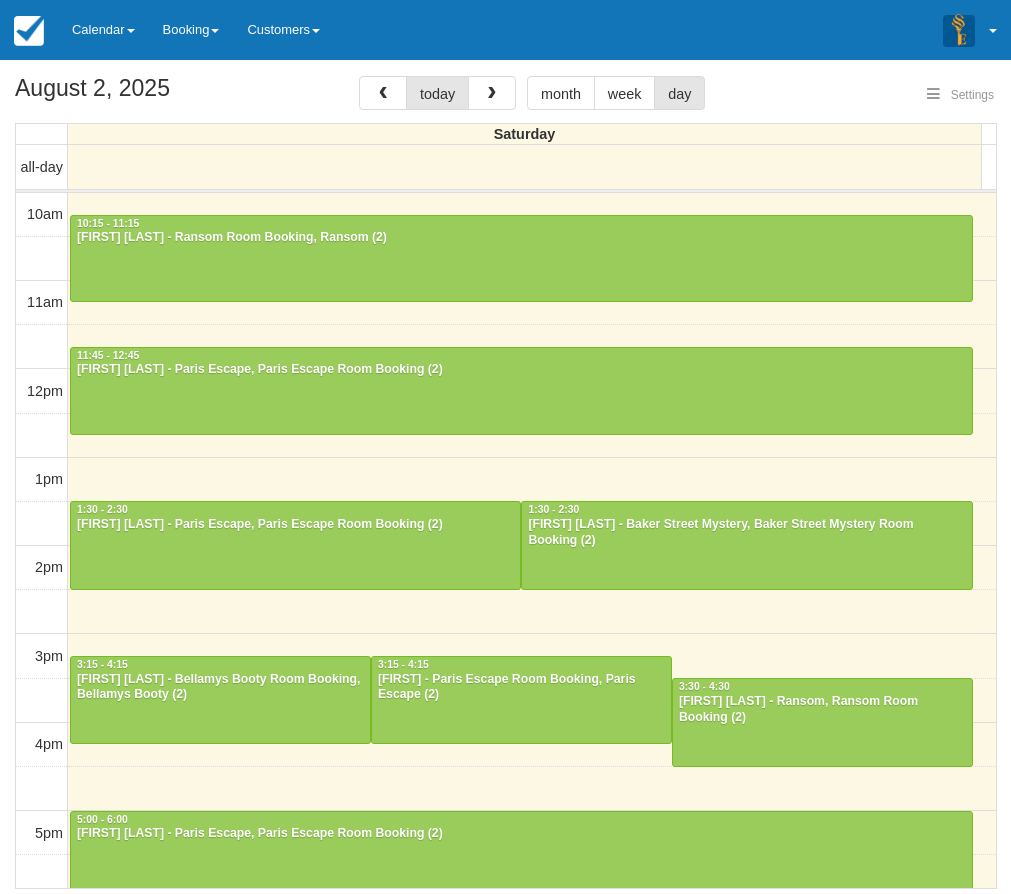 select 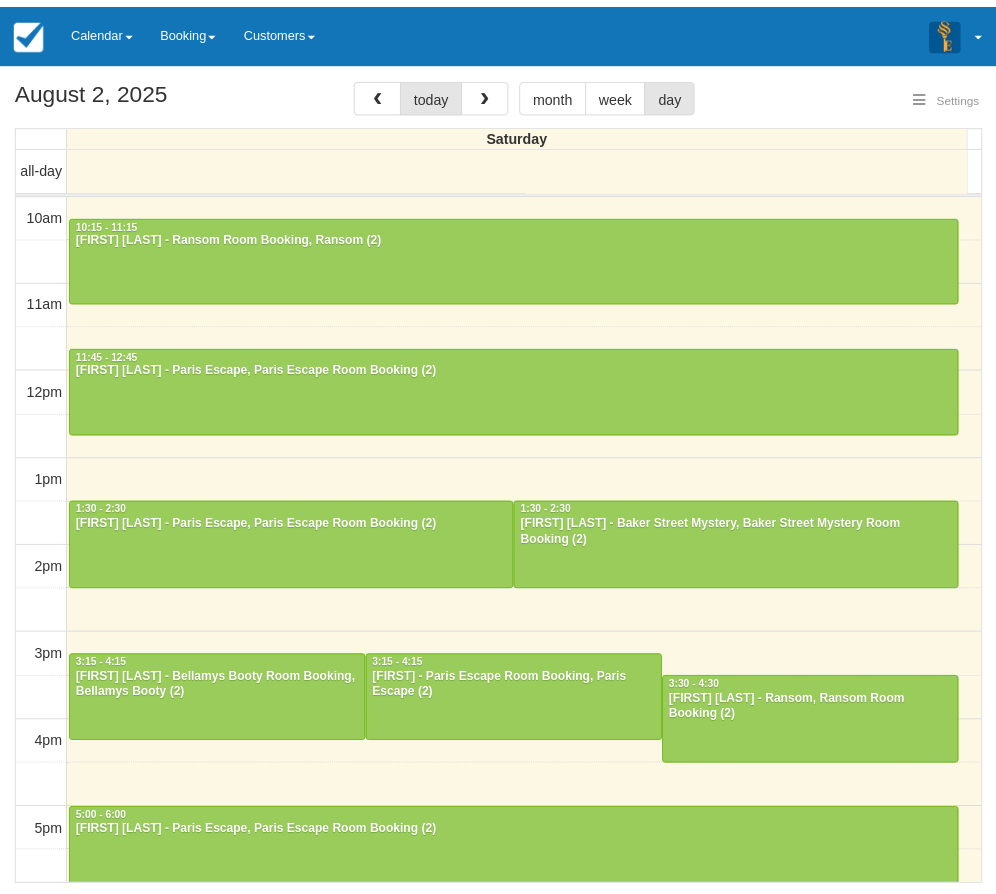 scroll, scrollTop: 0, scrollLeft: 0, axis: both 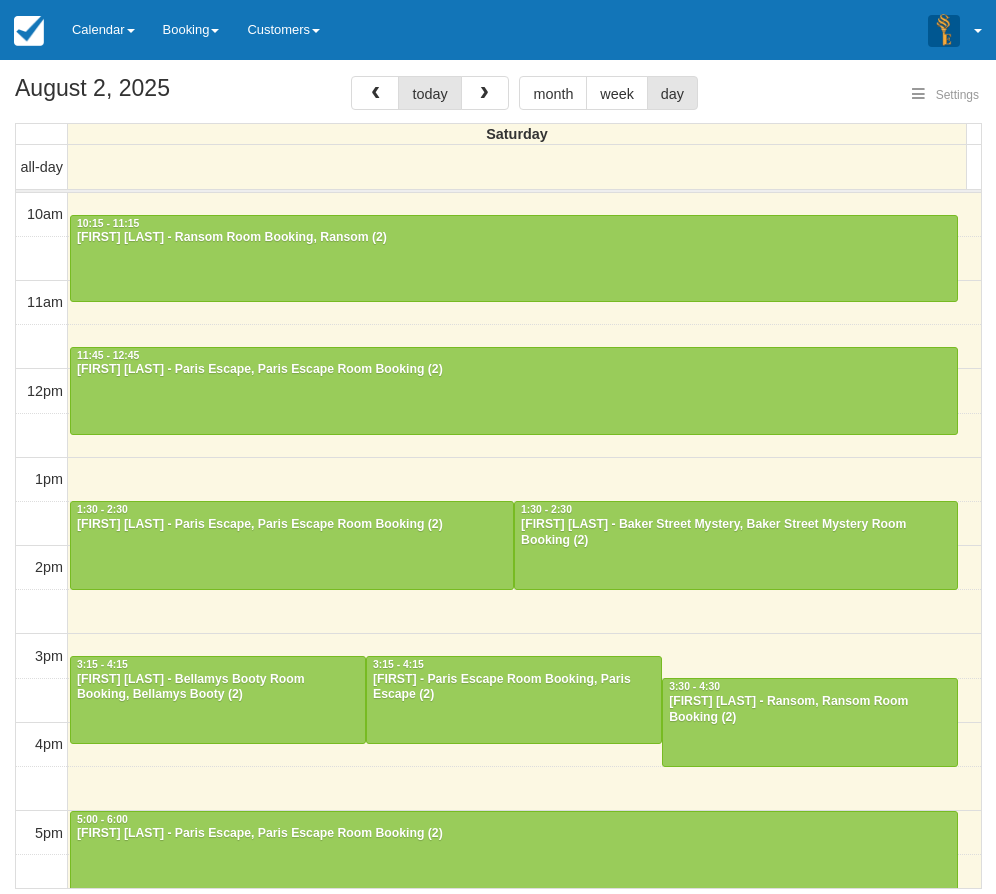 select 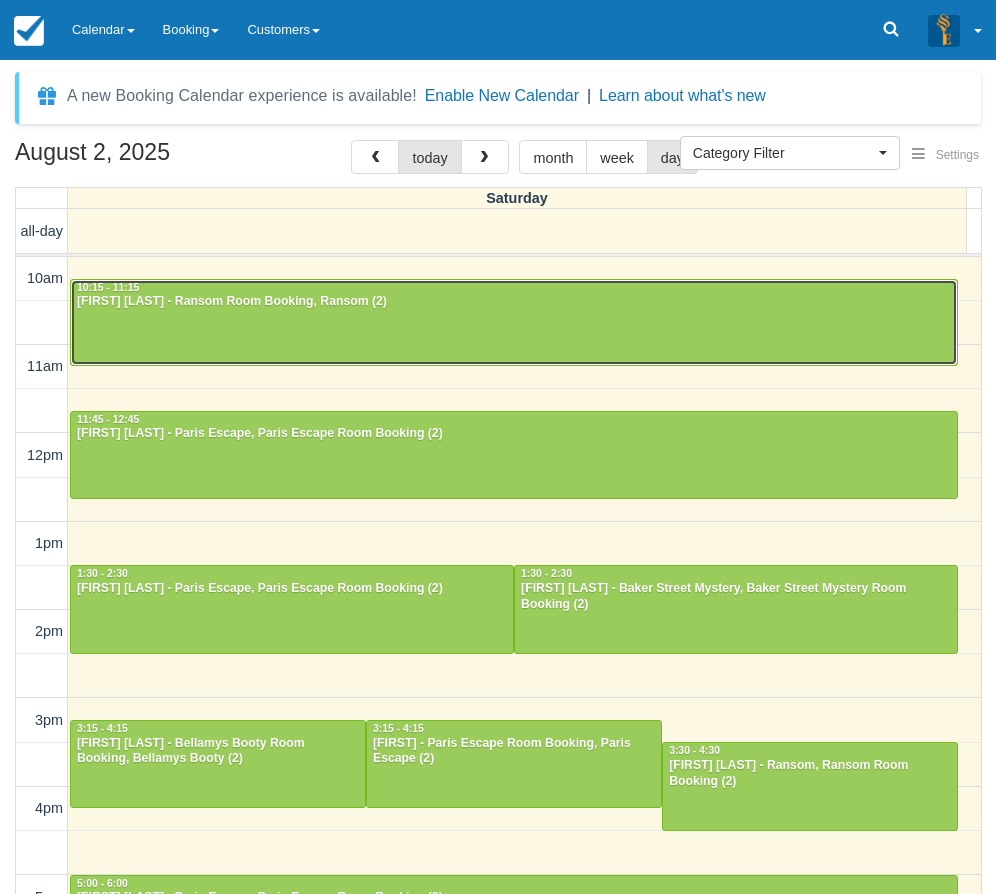 click at bounding box center [514, 323] 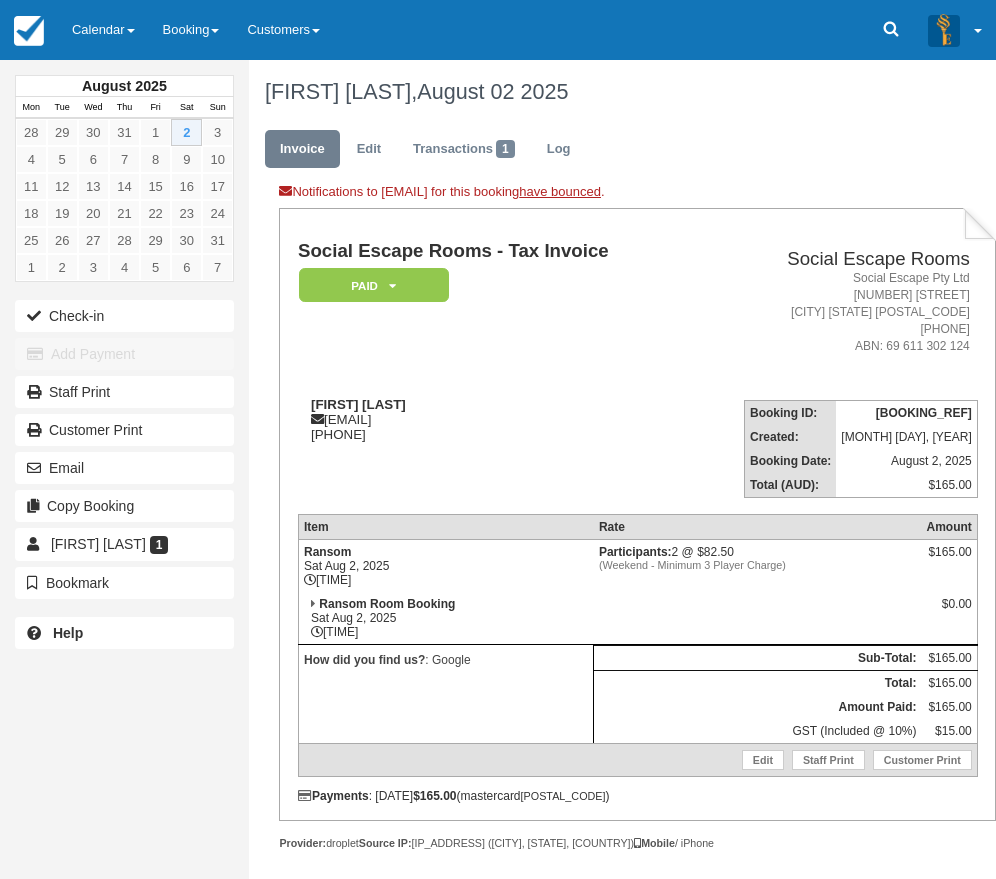 scroll, scrollTop: 0, scrollLeft: 0, axis: both 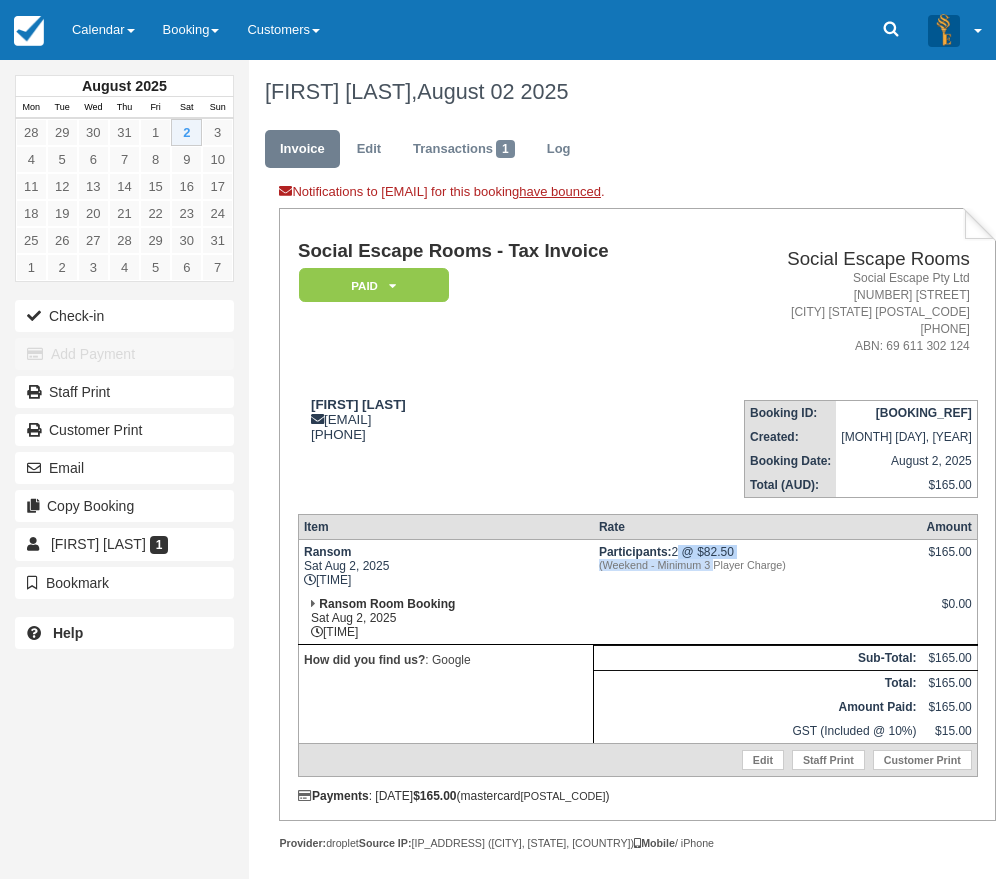 drag, startPoint x: 674, startPoint y: 555, endPoint x: 714, endPoint y: 567, distance: 41.761227 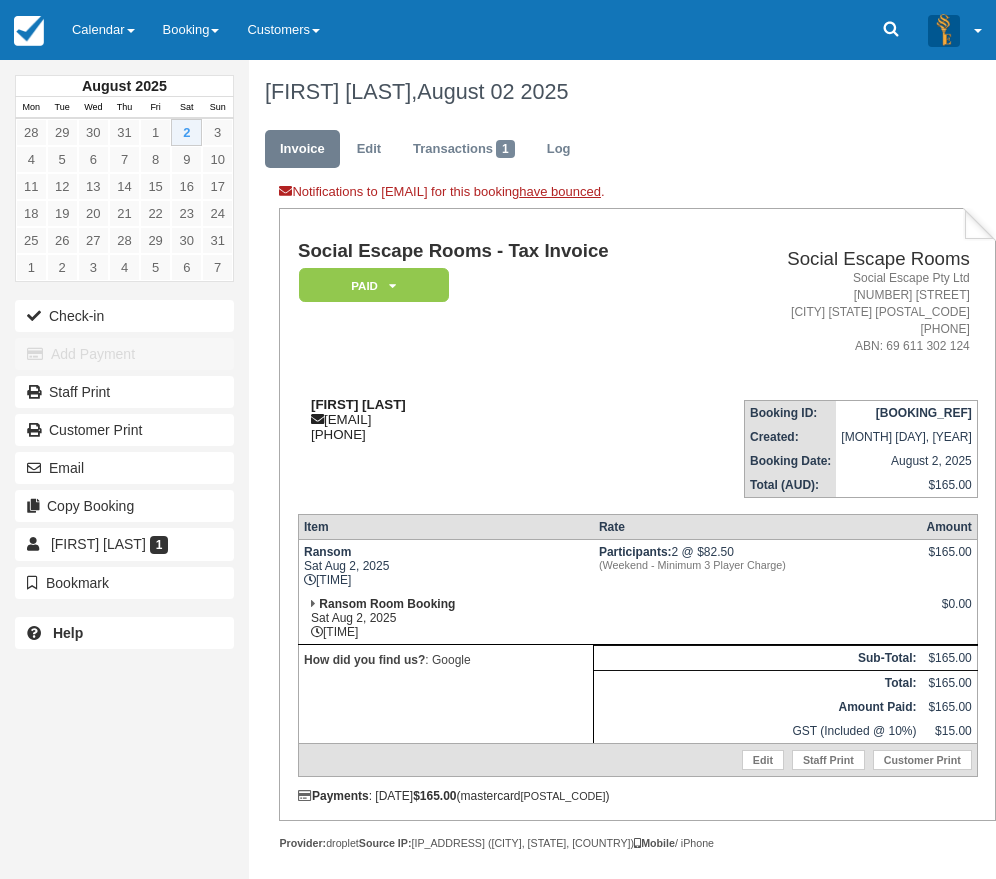 click on "[FIRST] [LAST]" at bounding box center (358, 404) 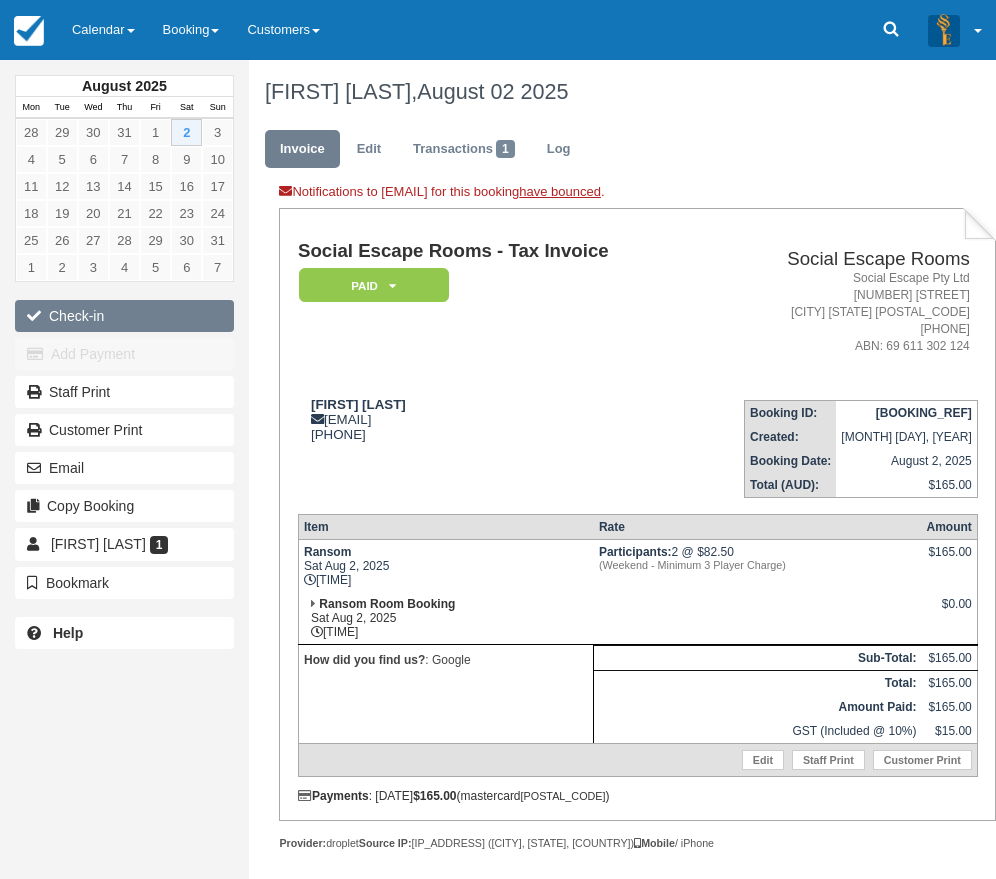 click on "Check-in" at bounding box center (124, 316) 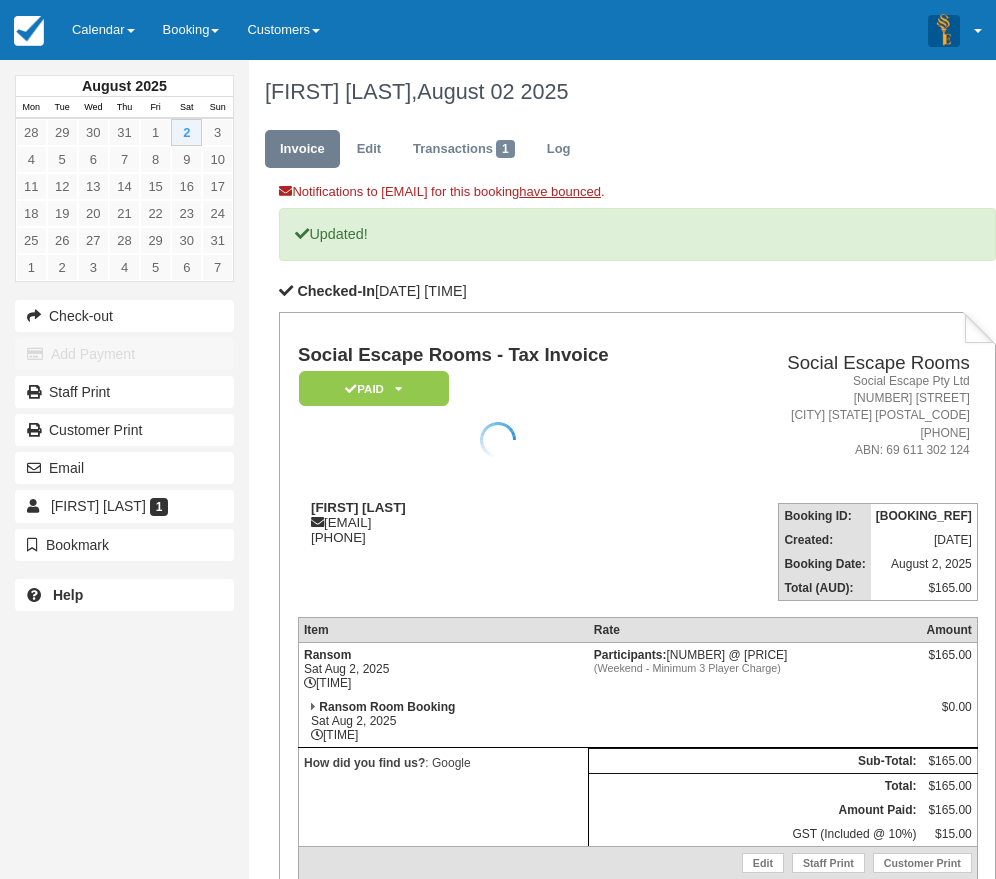 scroll, scrollTop: 0, scrollLeft: 0, axis: both 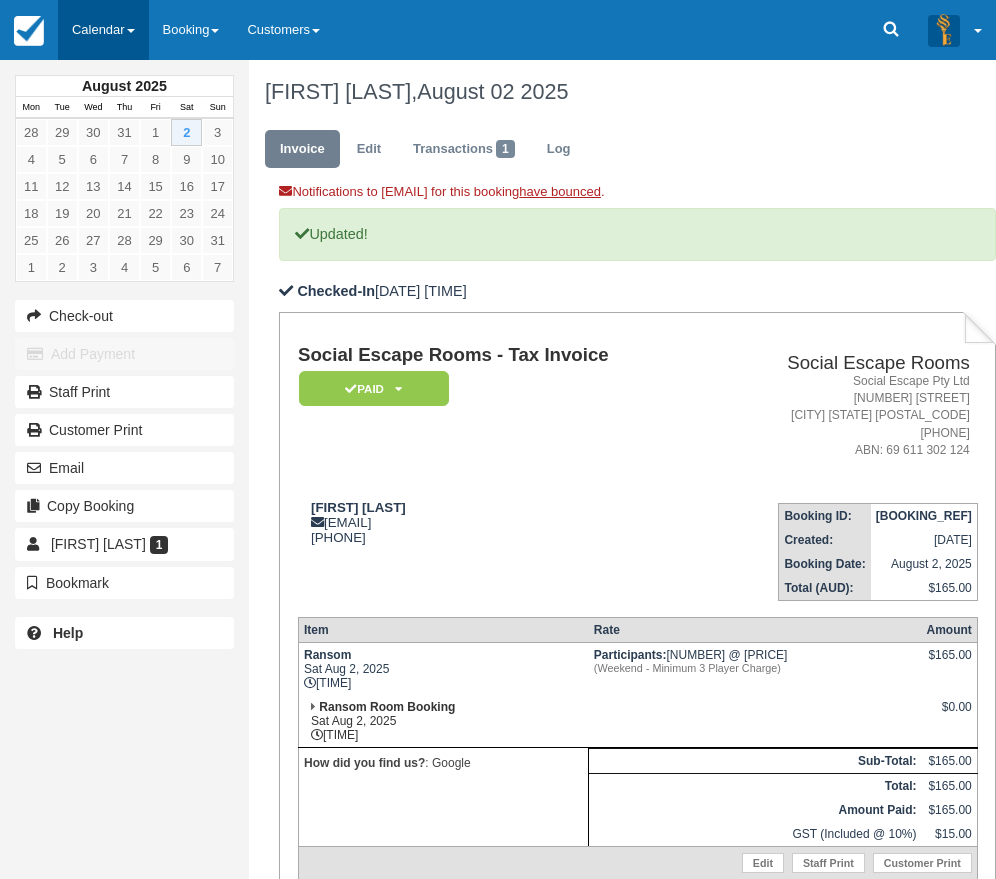 click on "Calendar" at bounding box center (103, 30) 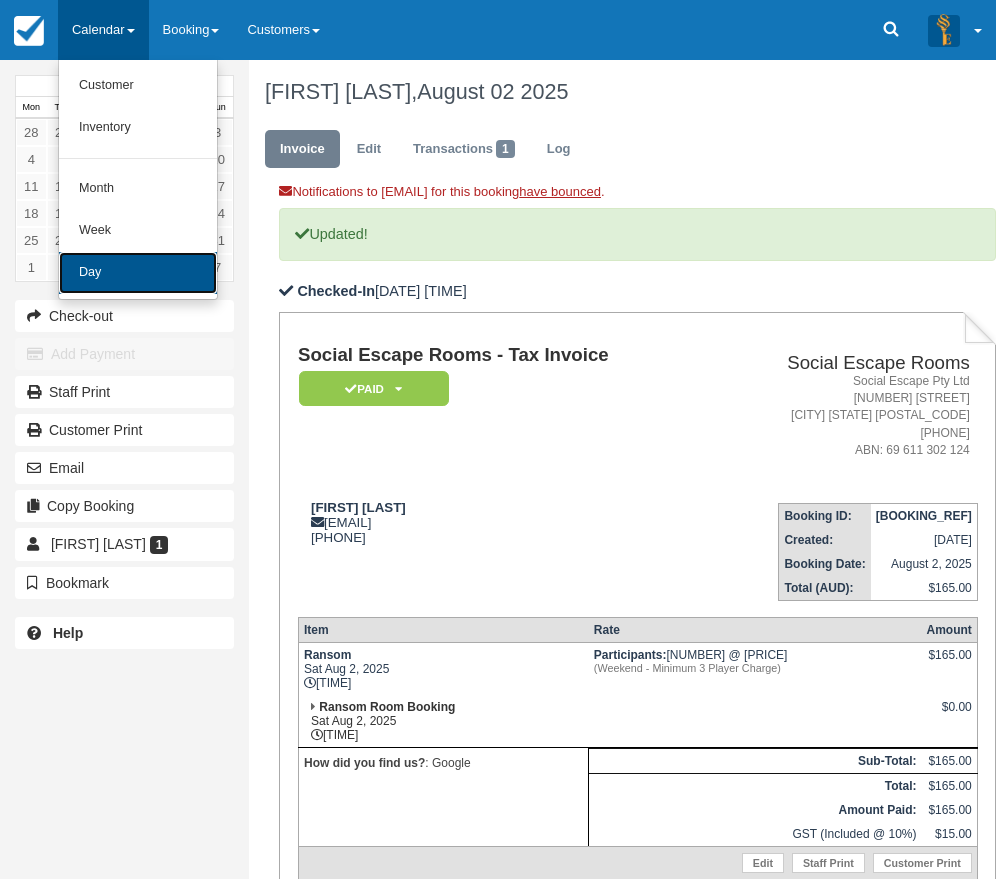 click on "Day" at bounding box center (138, 273) 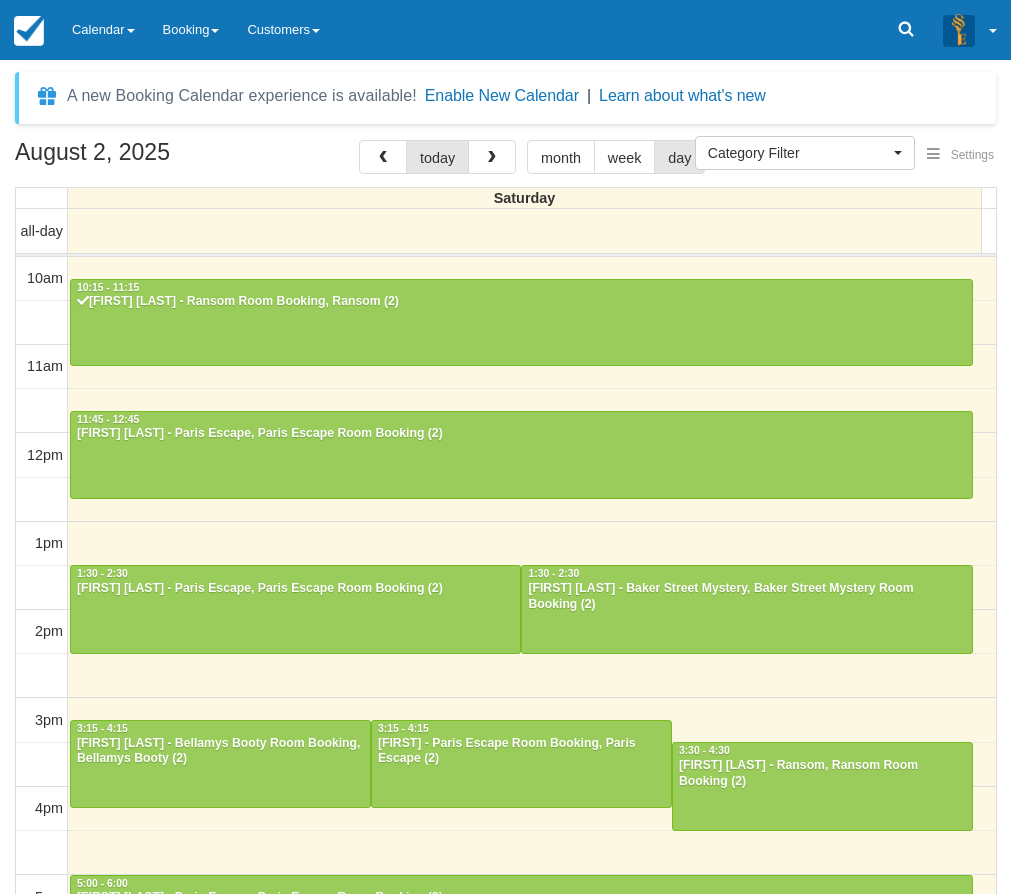 select 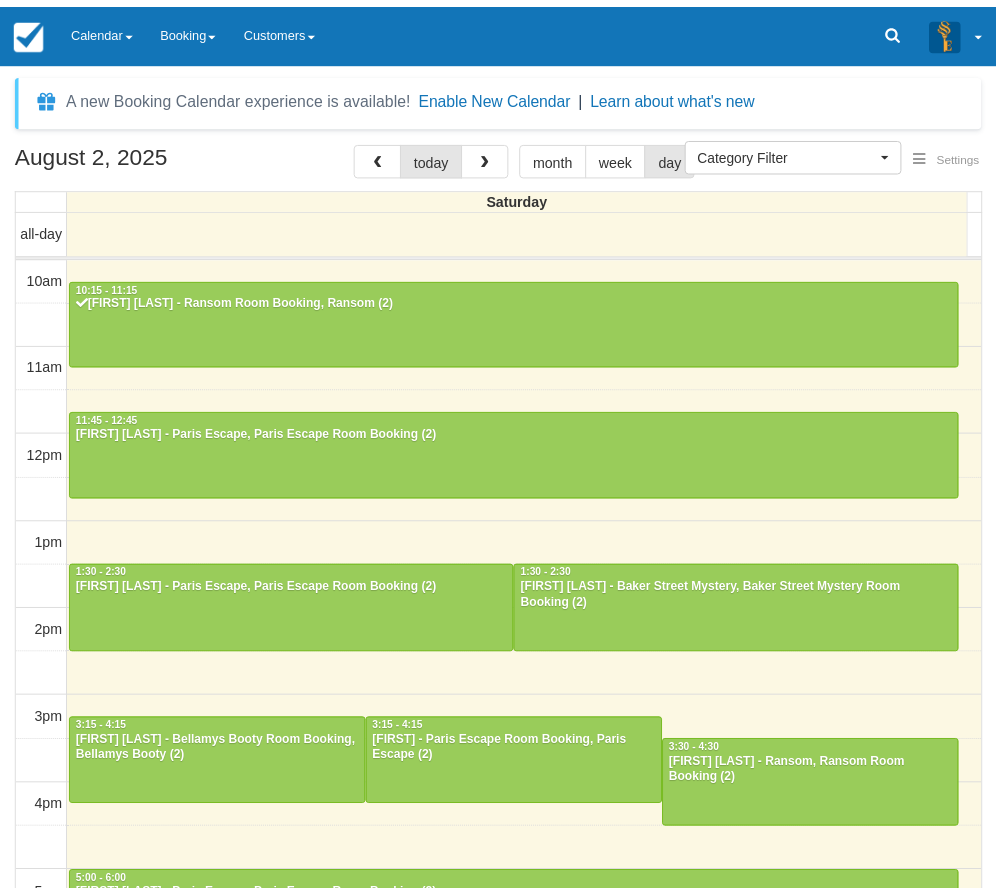 scroll, scrollTop: 0, scrollLeft: 0, axis: both 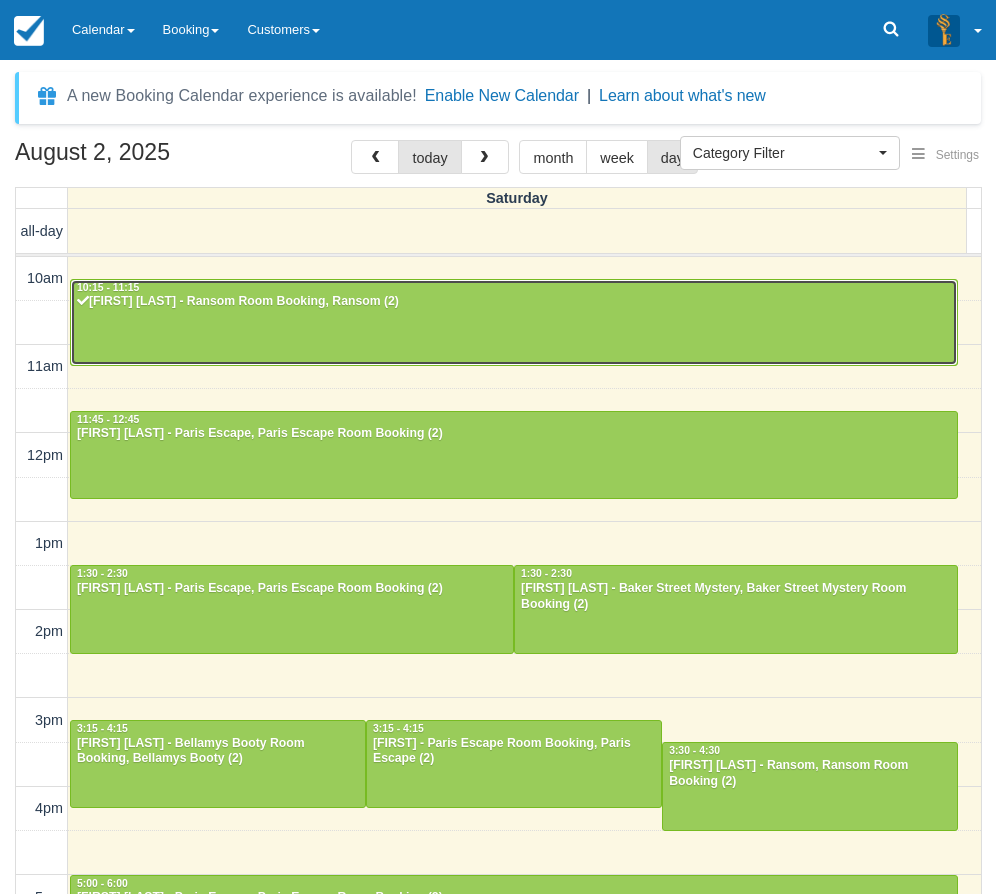 click at bounding box center (514, 323) 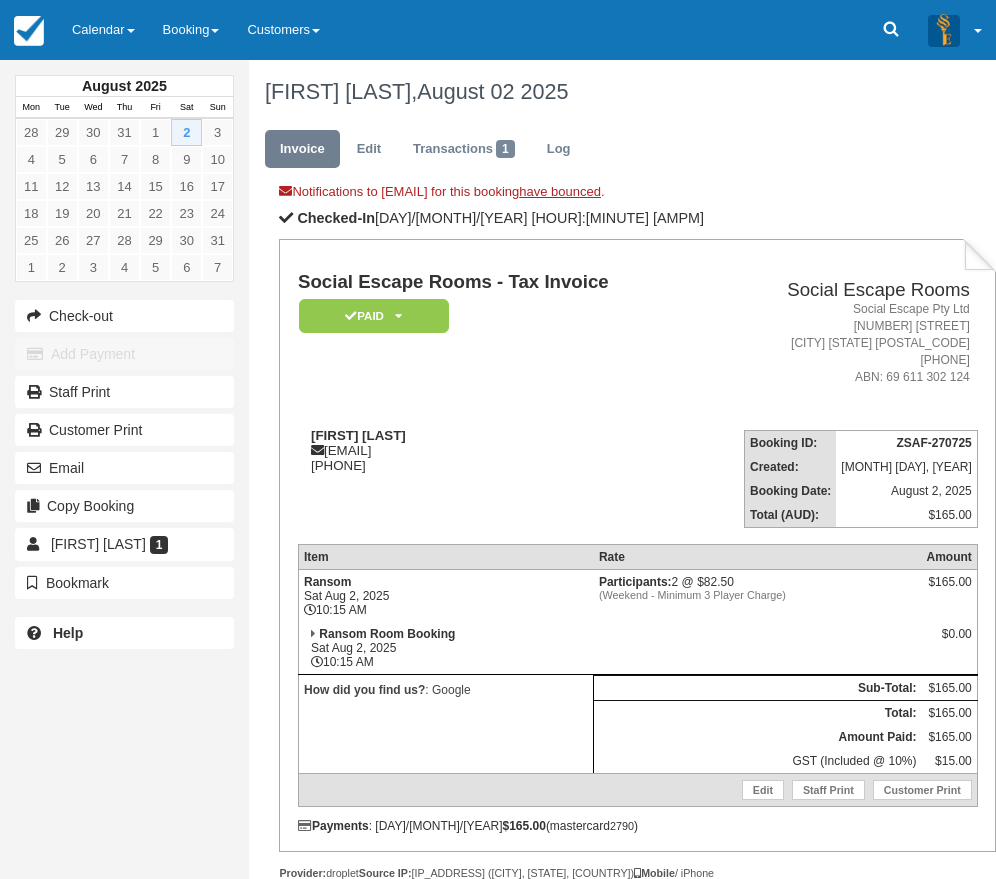 scroll, scrollTop: 0, scrollLeft: 0, axis: both 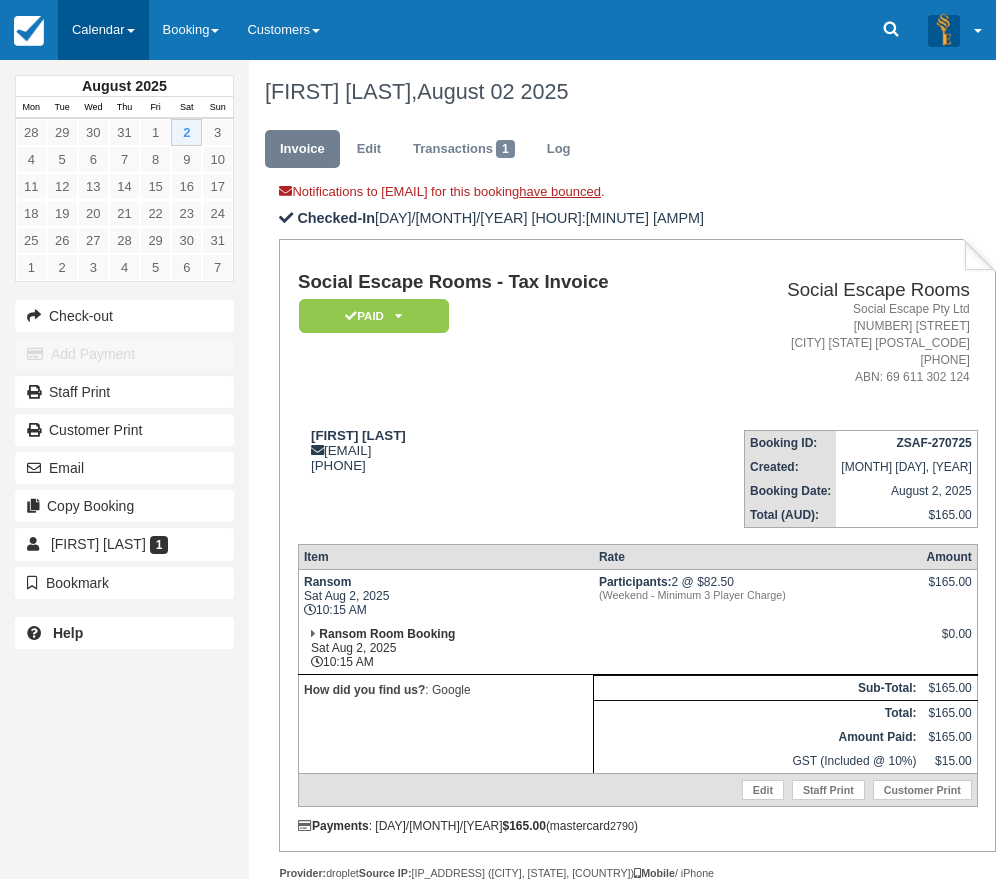 click on "Calendar" at bounding box center (103, 30) 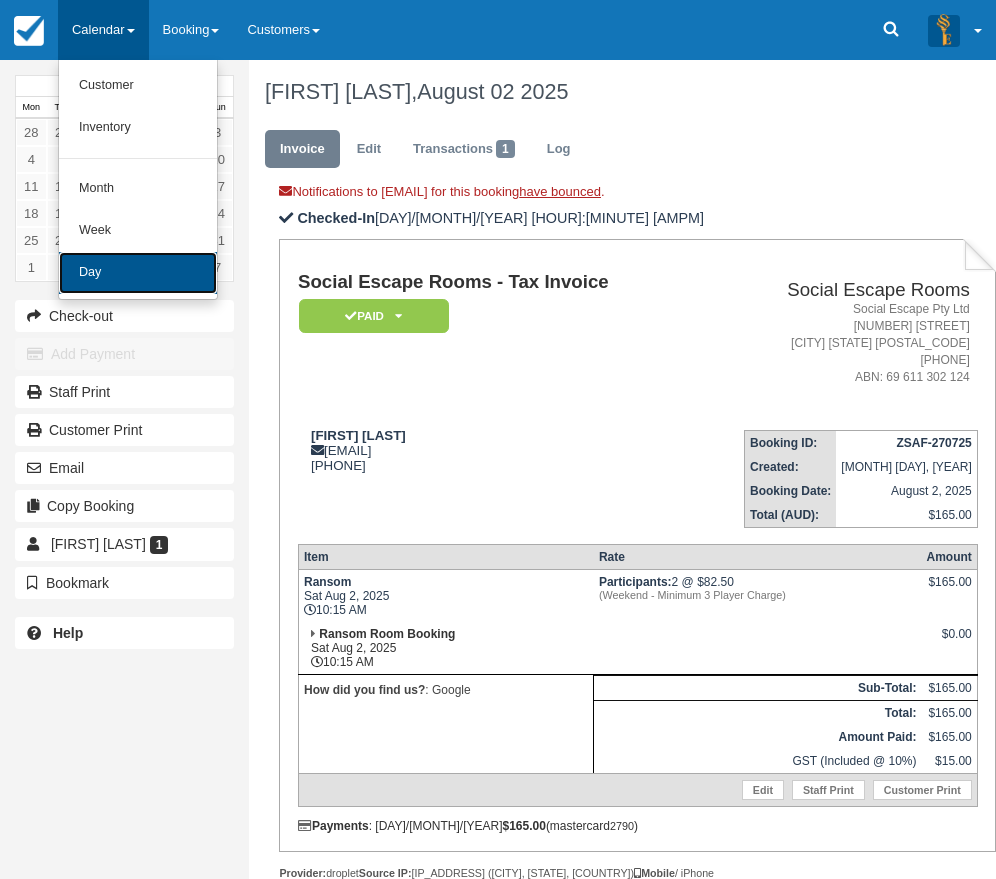 click on "Day" at bounding box center [138, 273] 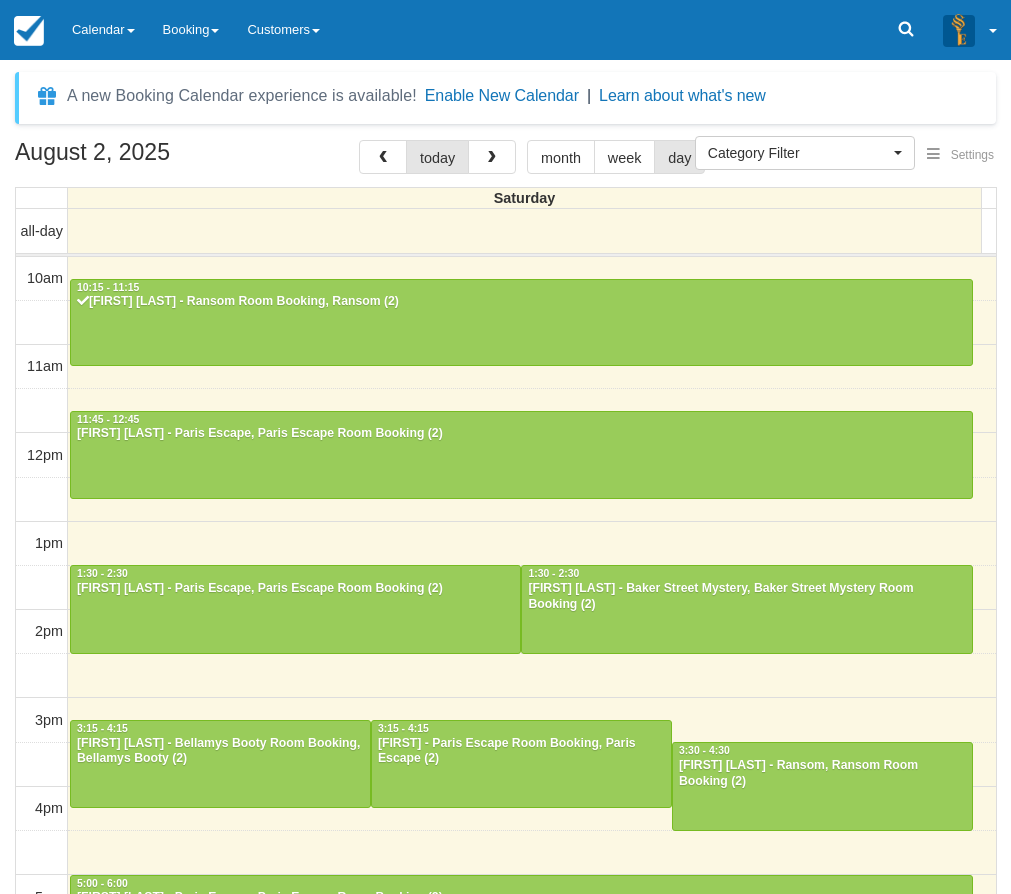 select 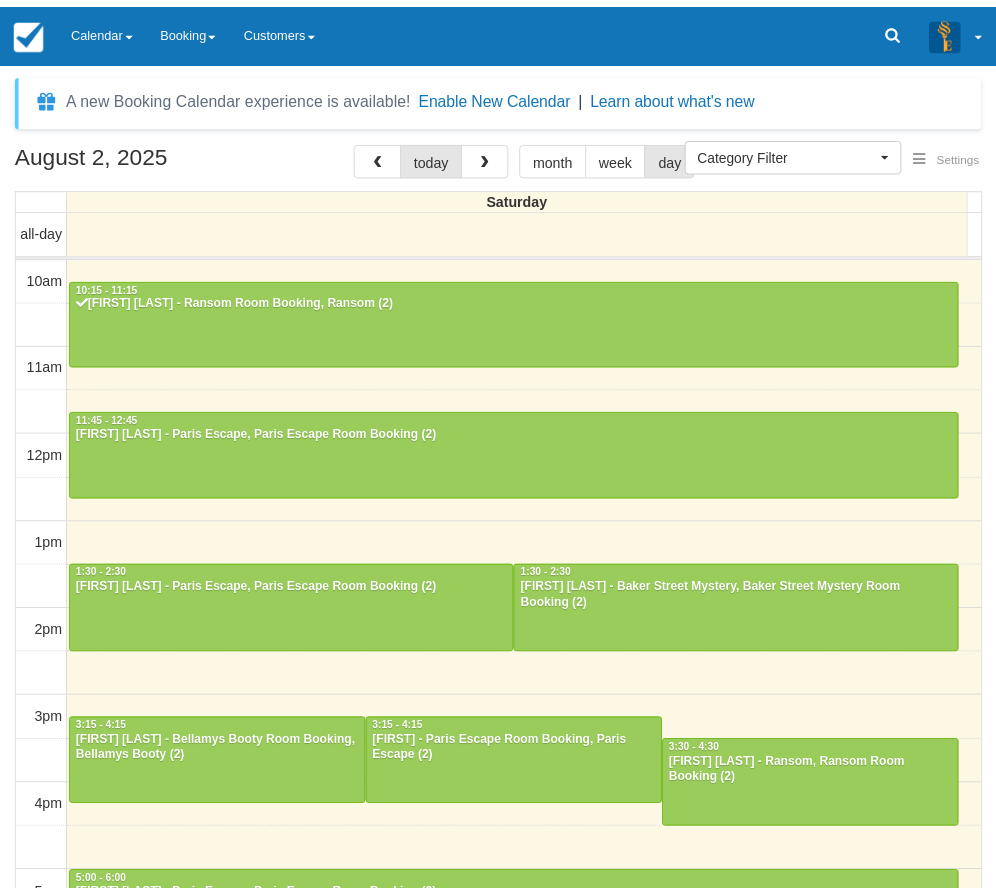scroll, scrollTop: 0, scrollLeft: 0, axis: both 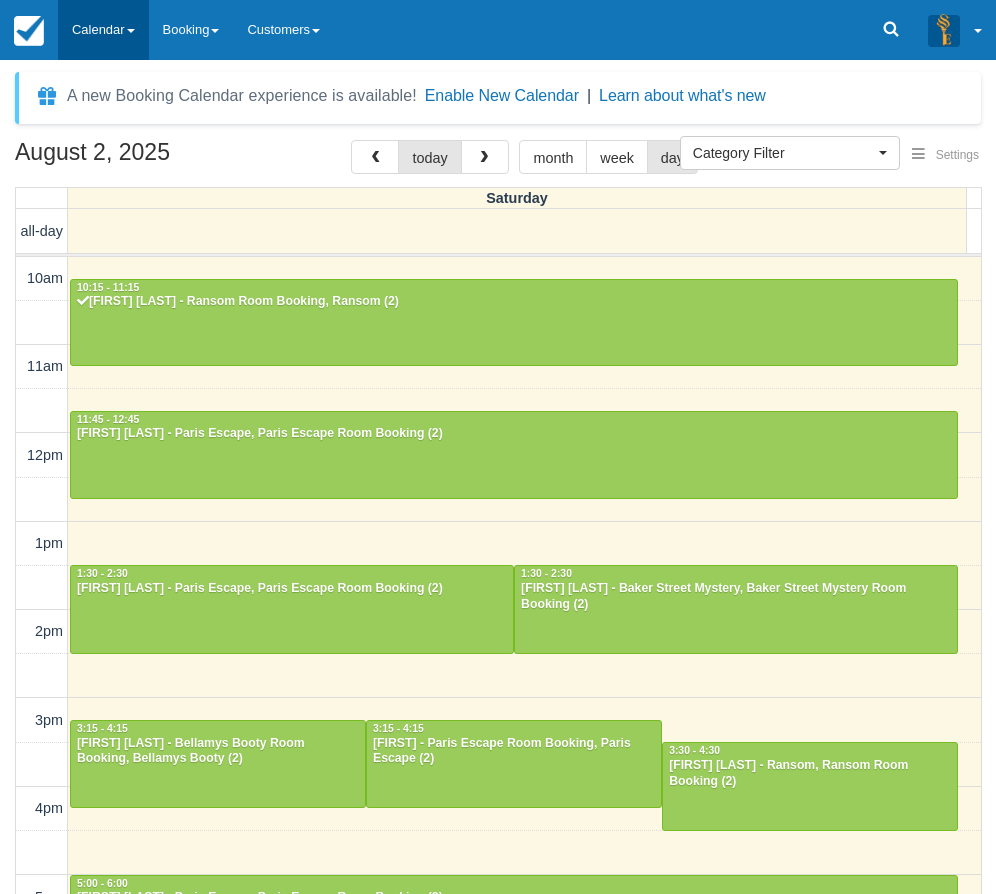 click on "Calendar" at bounding box center [103, 30] 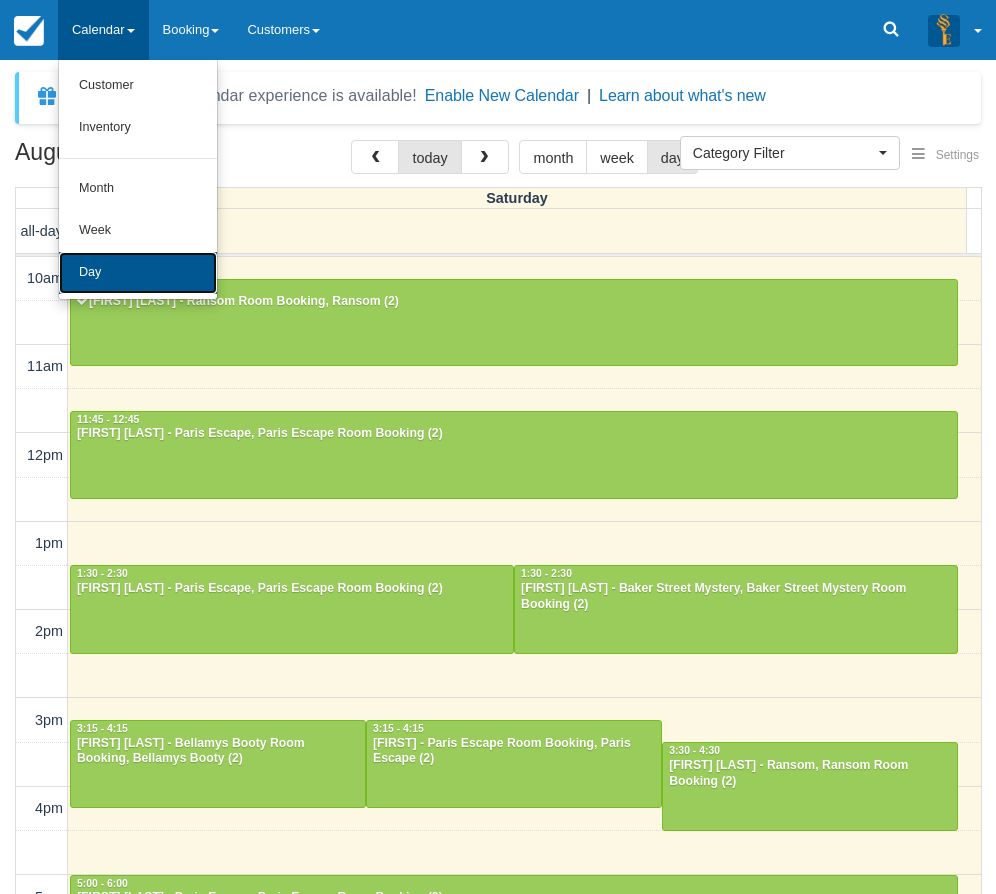 click on "Day" at bounding box center (138, 273) 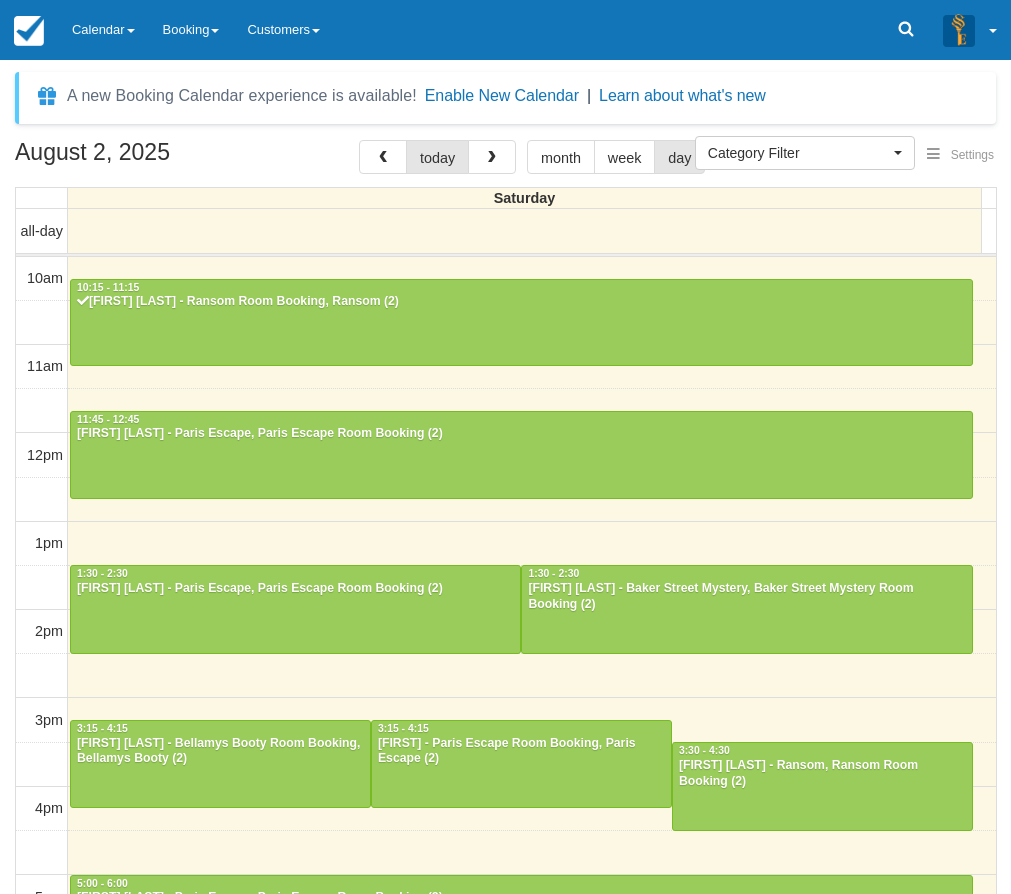 select 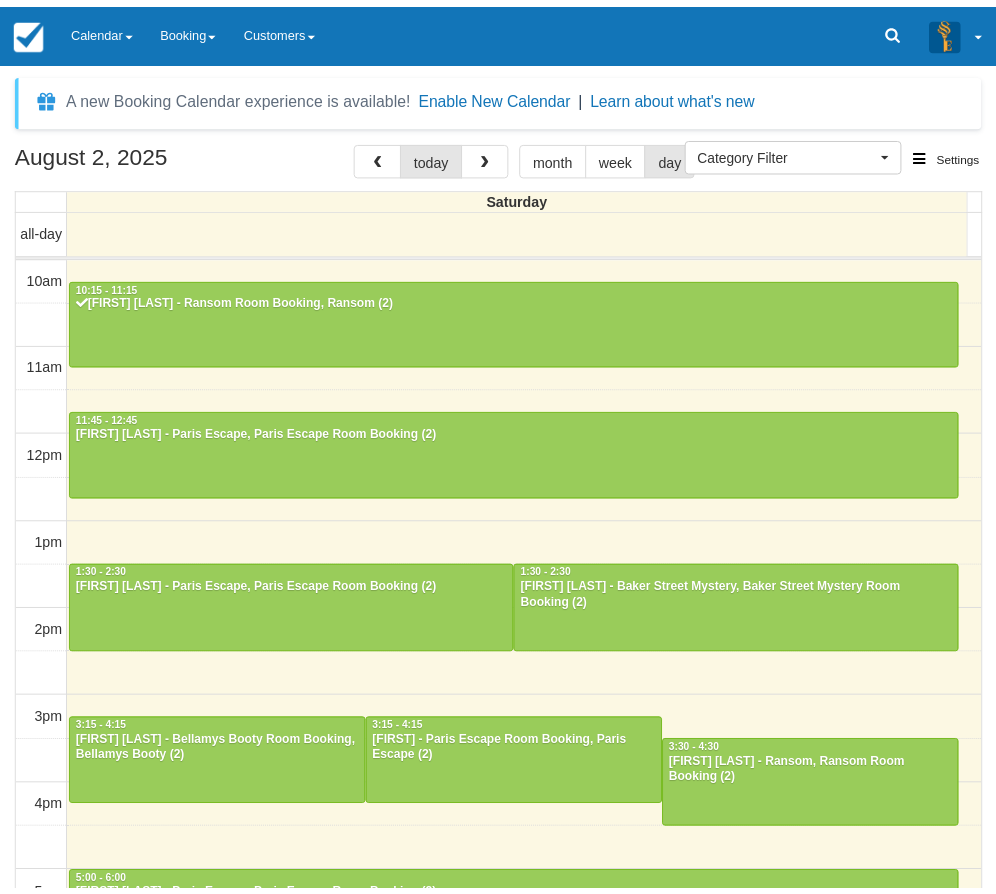 scroll, scrollTop: 0, scrollLeft: 0, axis: both 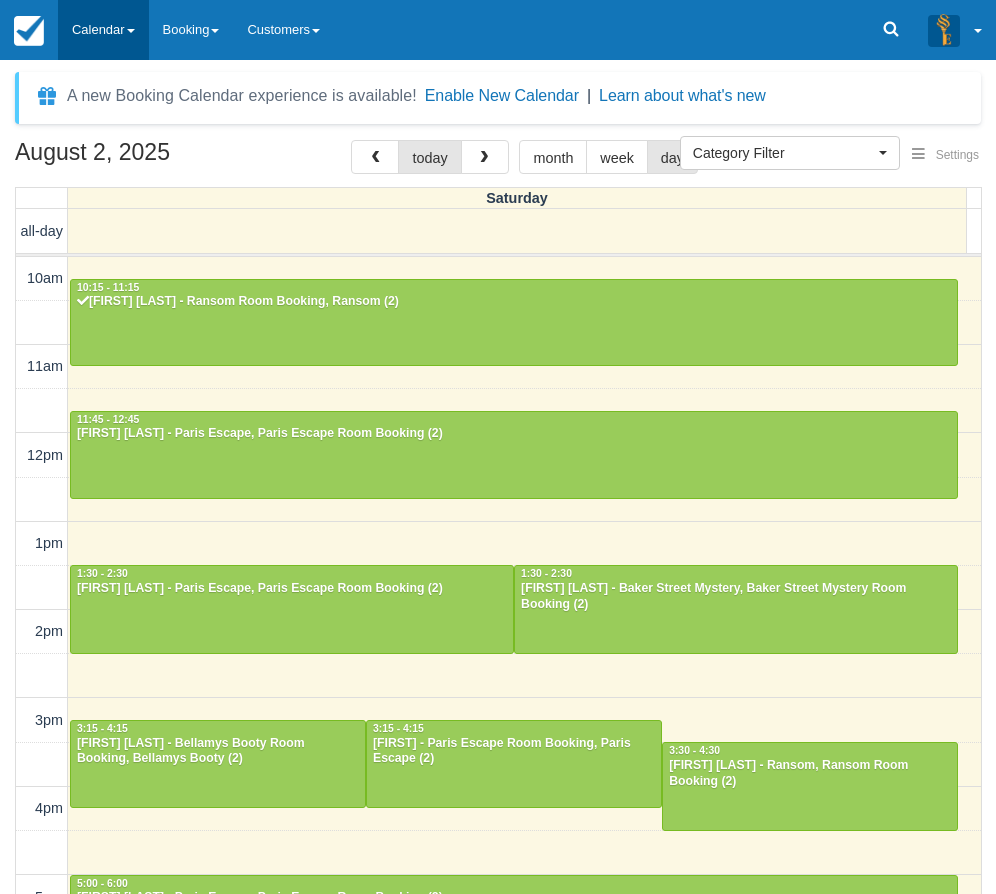 click on "Calendar" at bounding box center [103, 30] 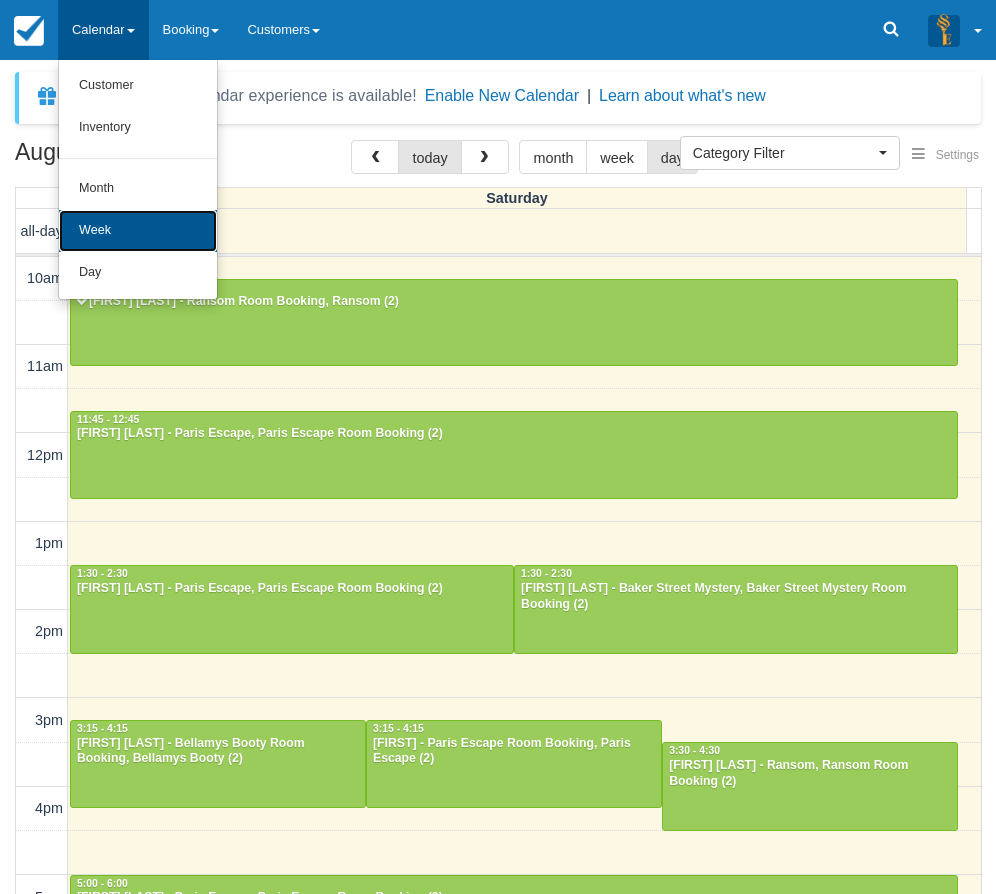 click on "Week" at bounding box center (138, 231) 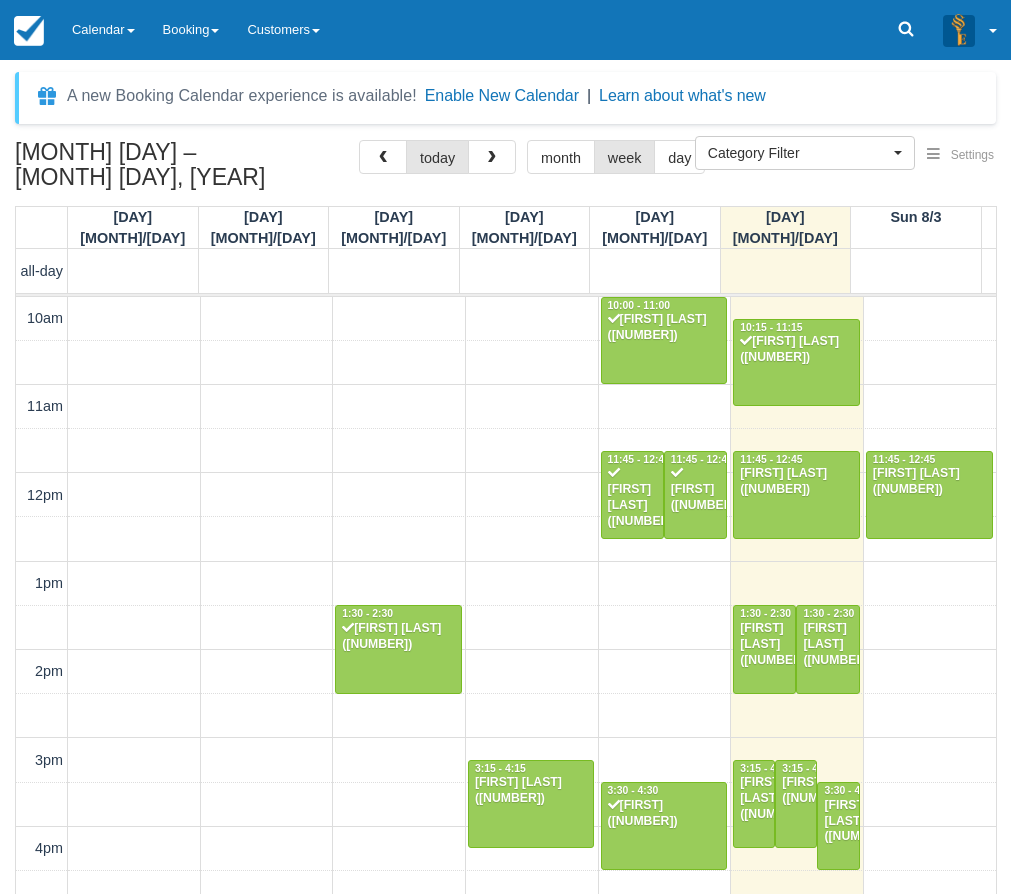 select 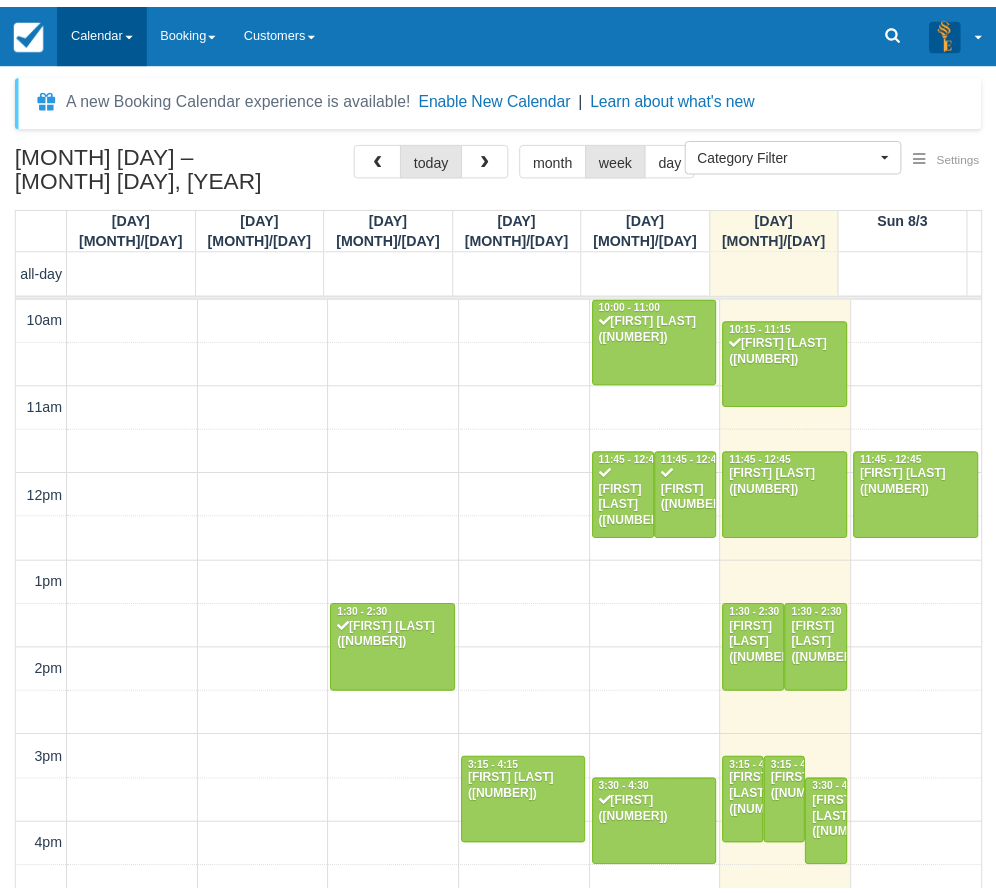 scroll, scrollTop: 0, scrollLeft: 0, axis: both 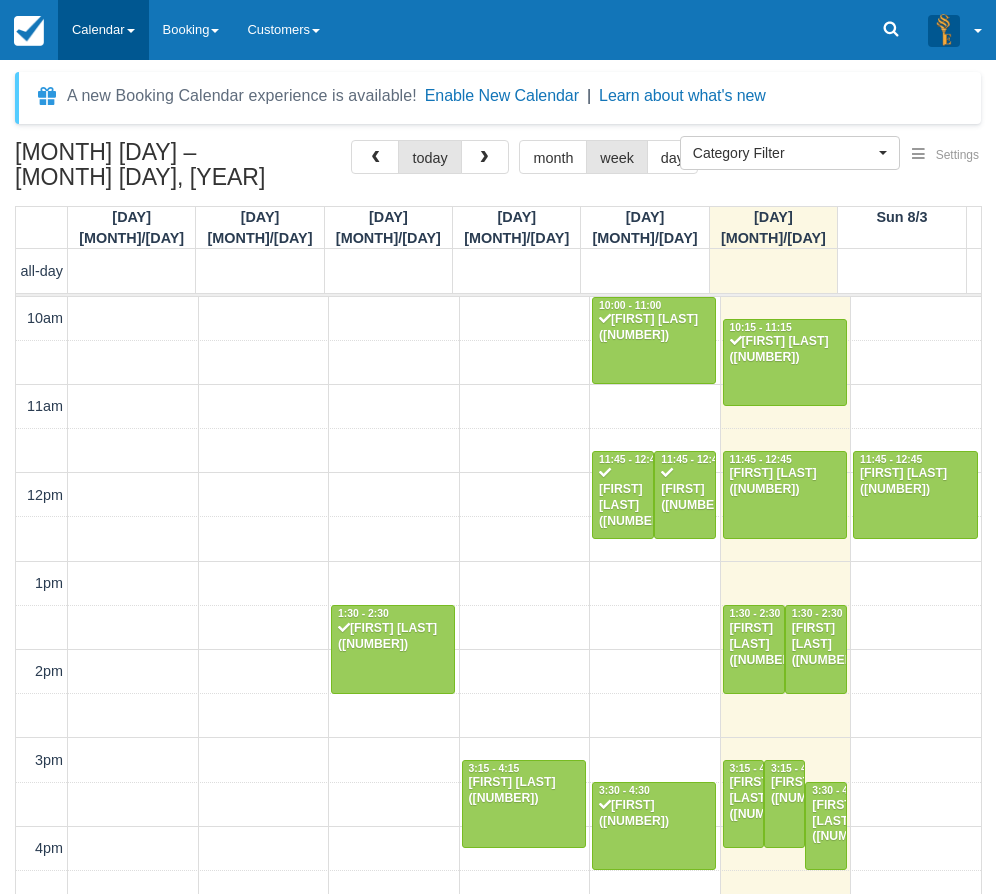 click on "Calendar" at bounding box center (103, 30) 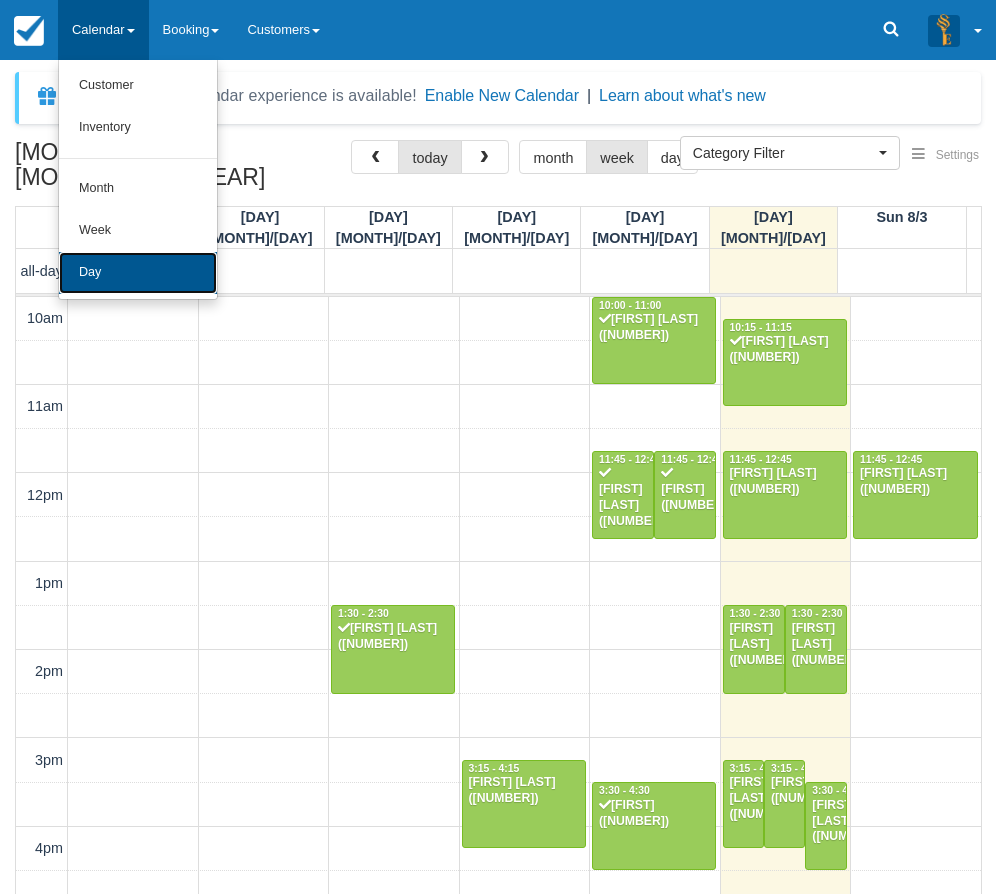 click on "Day" at bounding box center (138, 273) 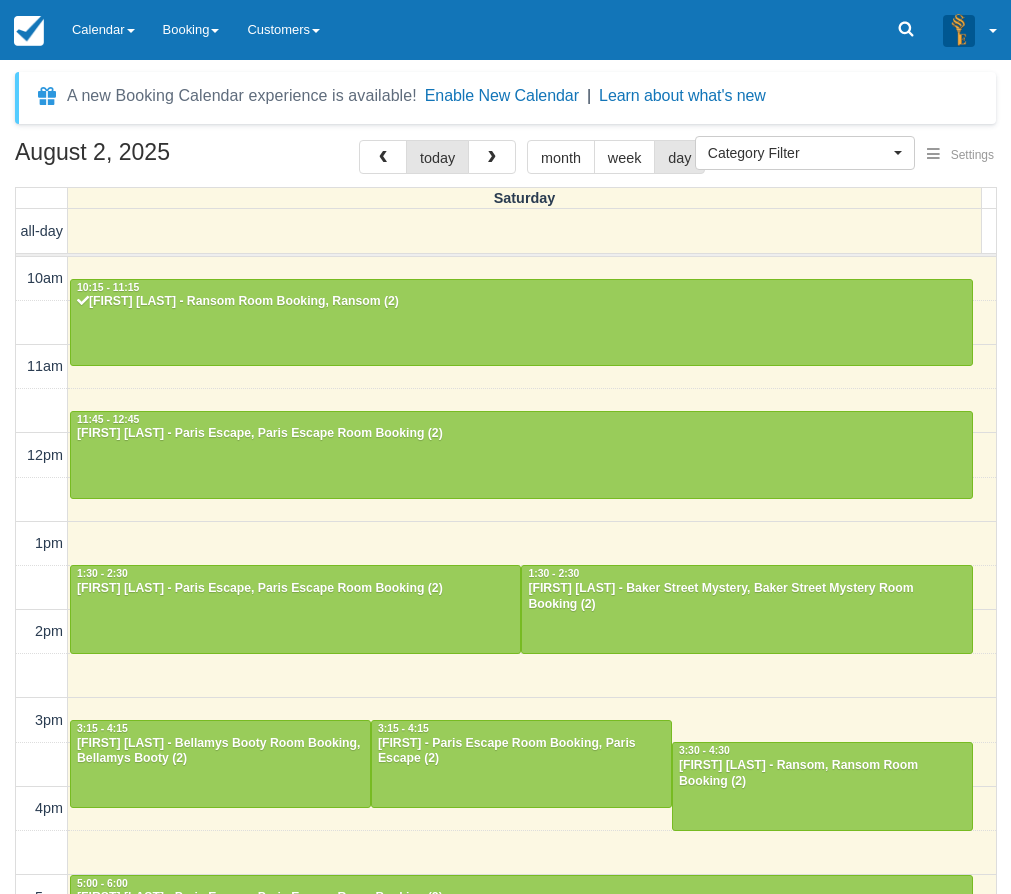 select 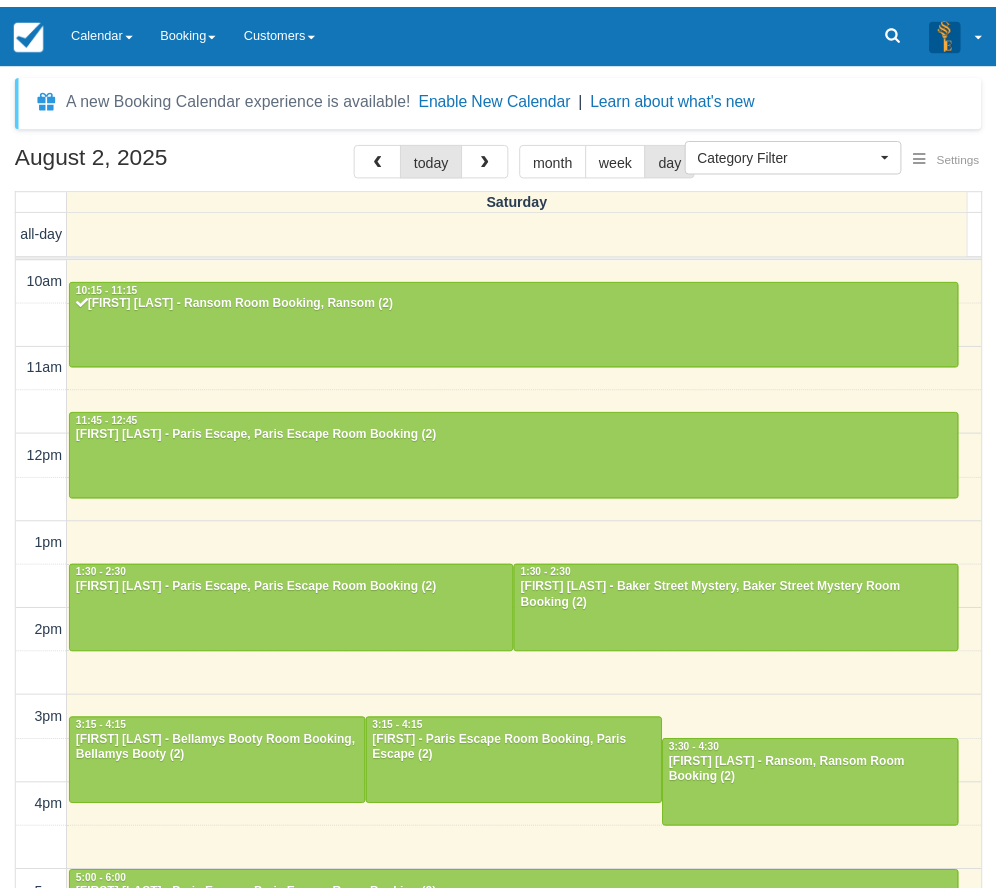 scroll, scrollTop: 0, scrollLeft: 0, axis: both 